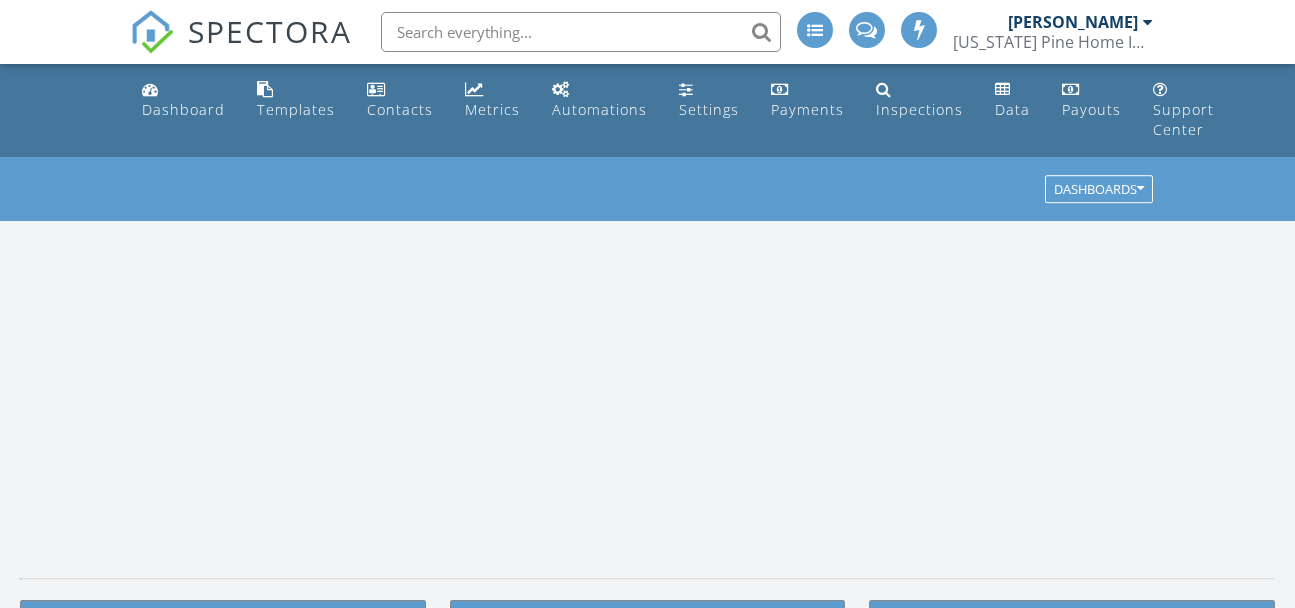 scroll, scrollTop: 0, scrollLeft: 0, axis: both 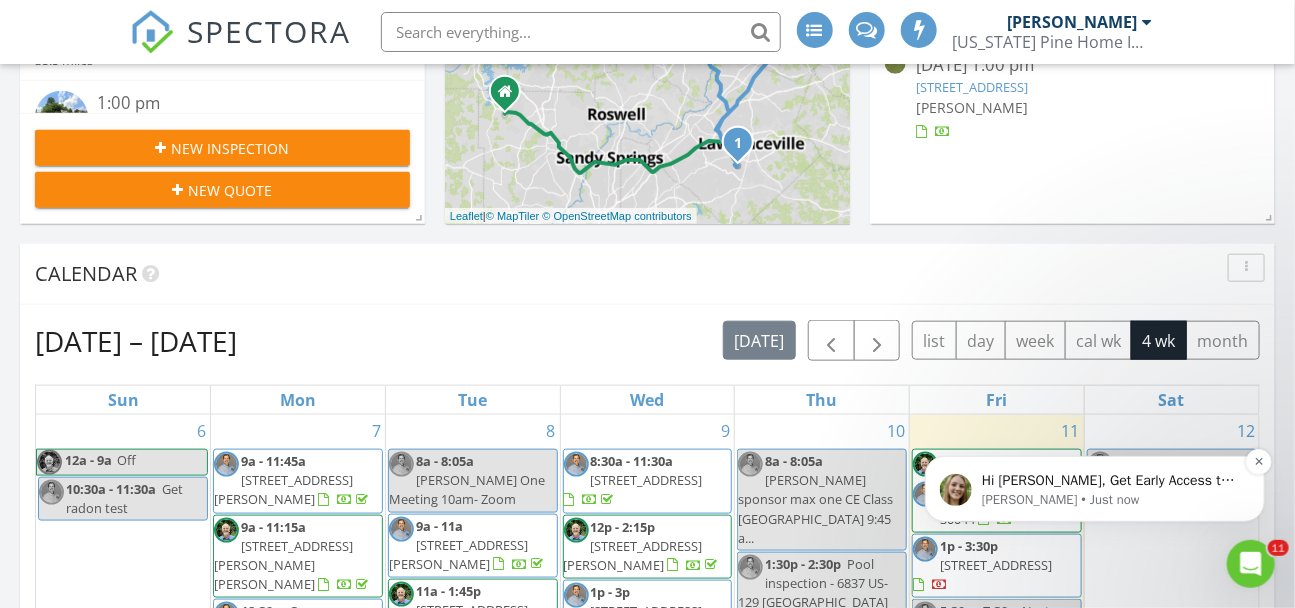 click on "Hi Steve, Get Early Access to New Report Writing Features &amp; Updates Want to be the first to try Spectora’s latest updates? Join our early access group and be the first to use new features before they’re released. Features and updates coming soon that you will get early access to include: Update: The upgraded Rapid Fire Camera, New: Photo preview before adding images to a report, New: The .5 camera lens" at bounding box center [1110, 480] 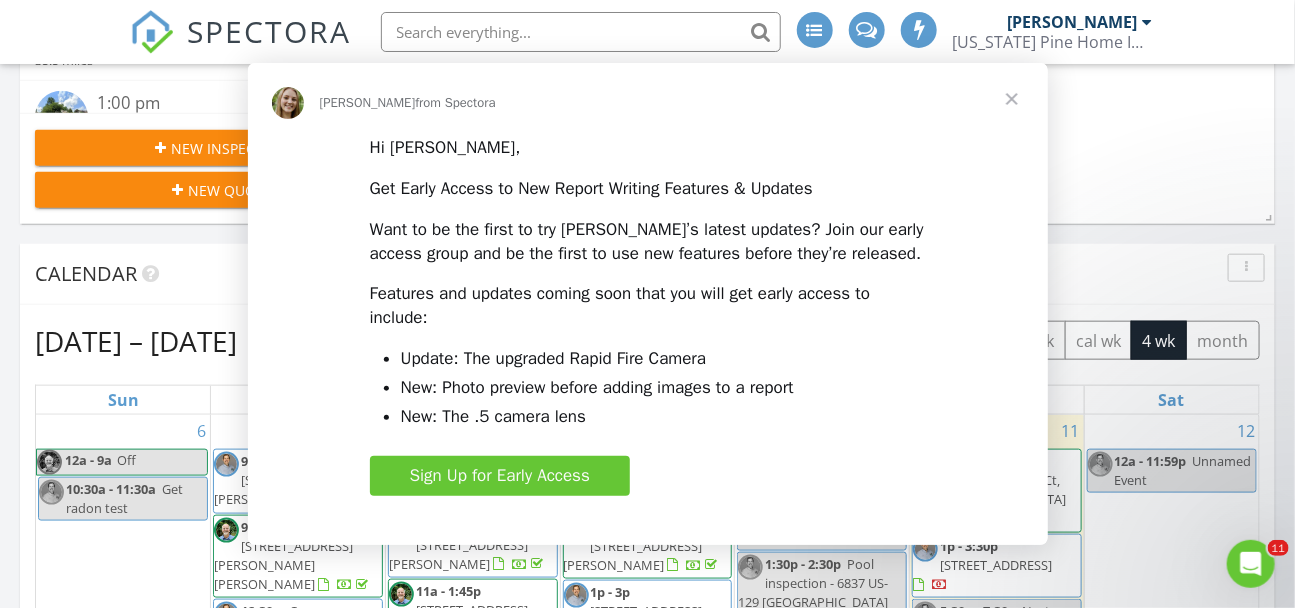 scroll, scrollTop: 0, scrollLeft: 0, axis: both 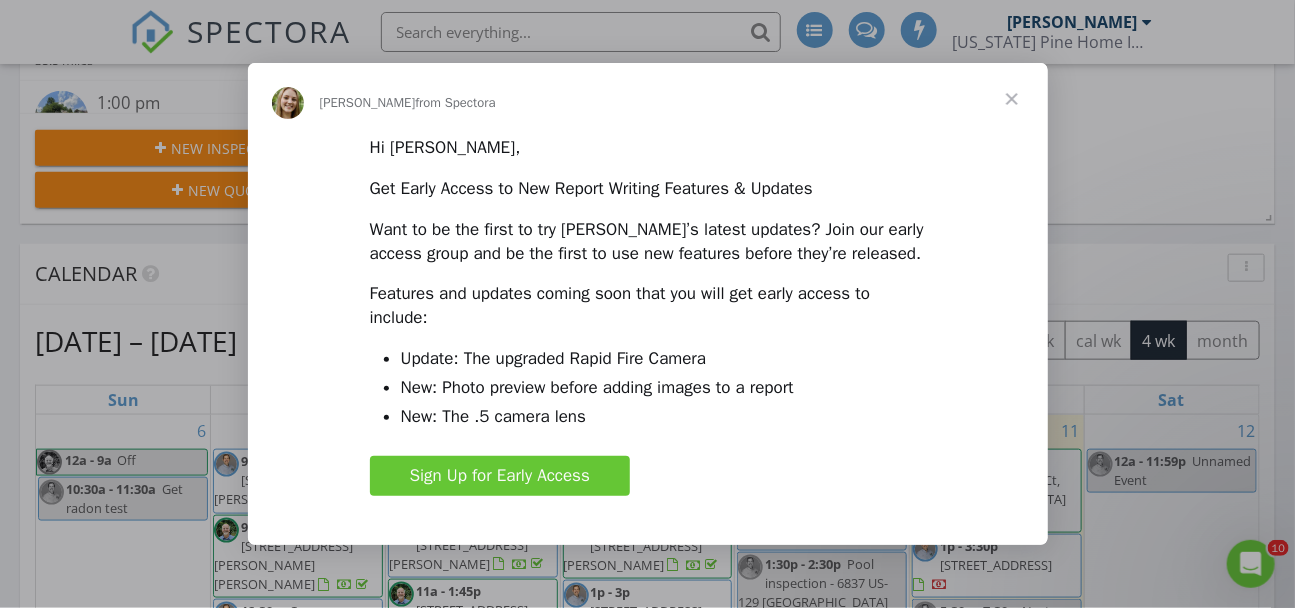 click at bounding box center [1012, 99] 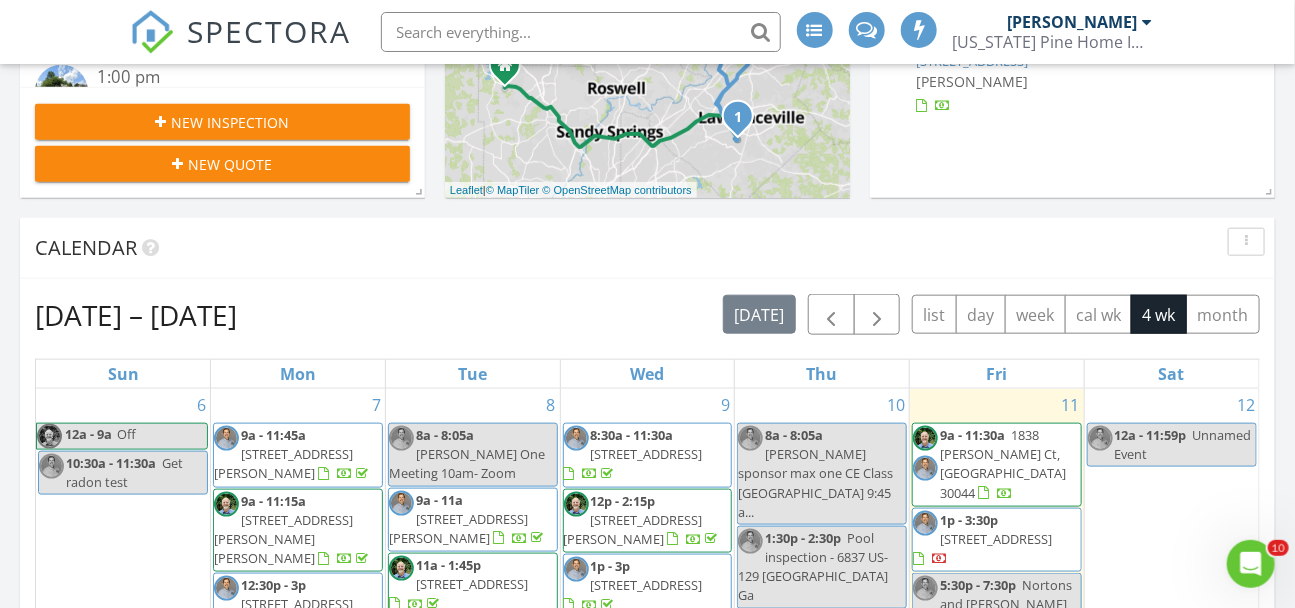 scroll, scrollTop: 676, scrollLeft: 0, axis: vertical 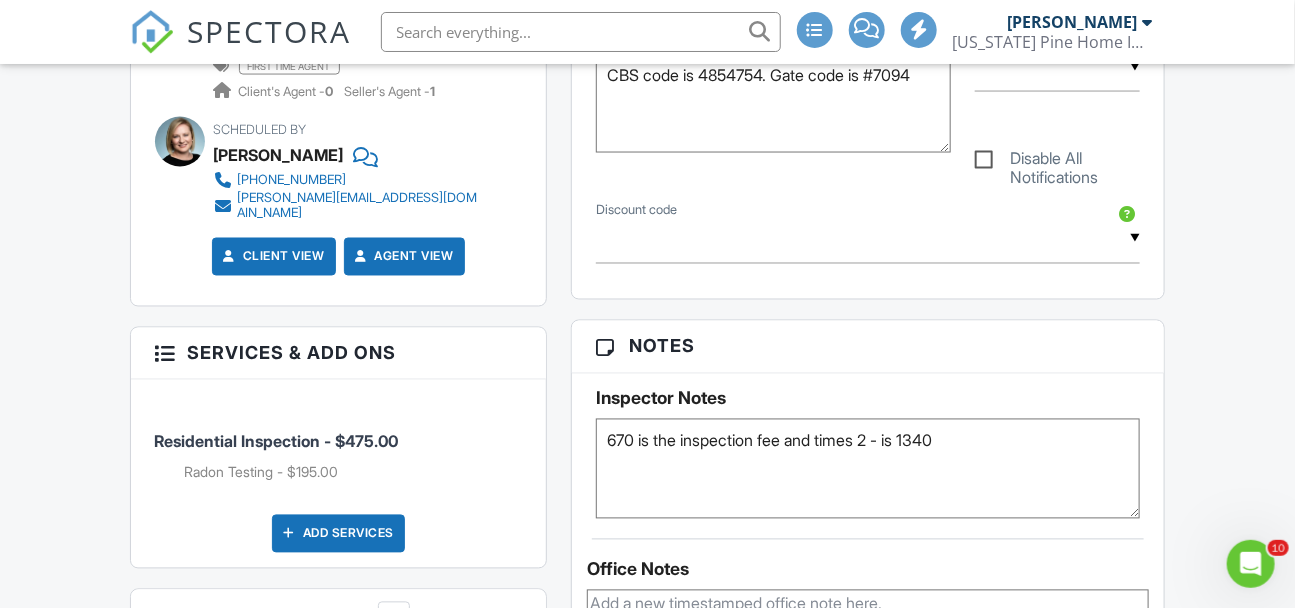 click on "670 is the inspection fee and times 2 - is 1340" at bounding box center (868, 469) 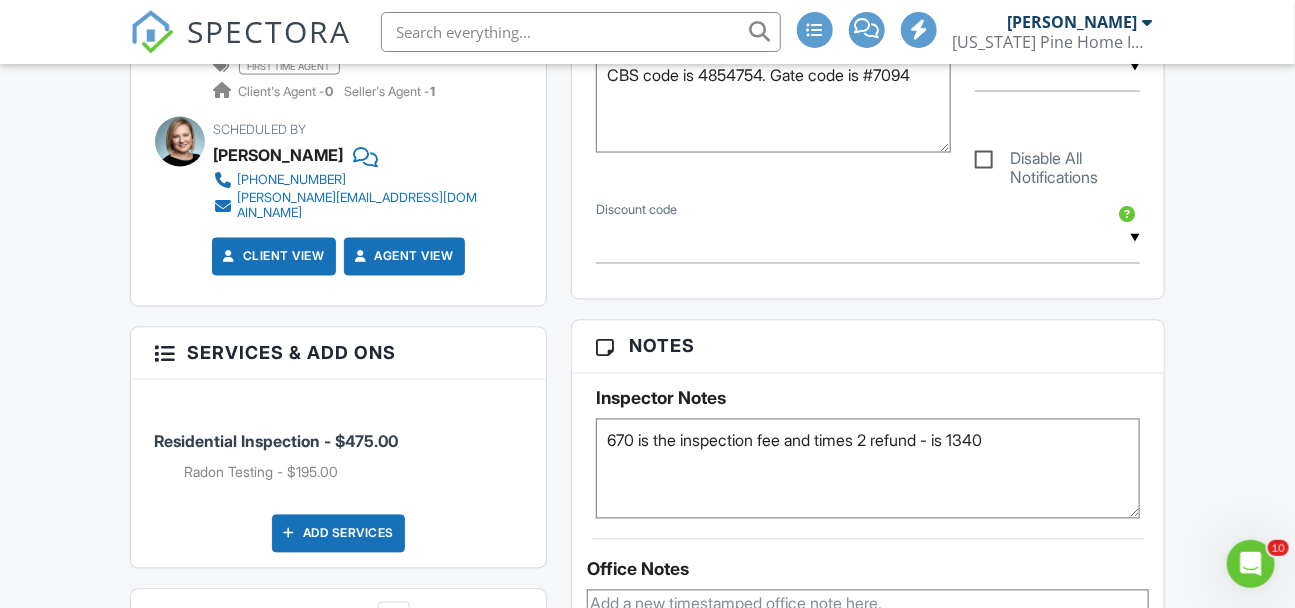click on "670 is the inspection fee and times 2 refund - is 1340" at bounding box center (868, 469) 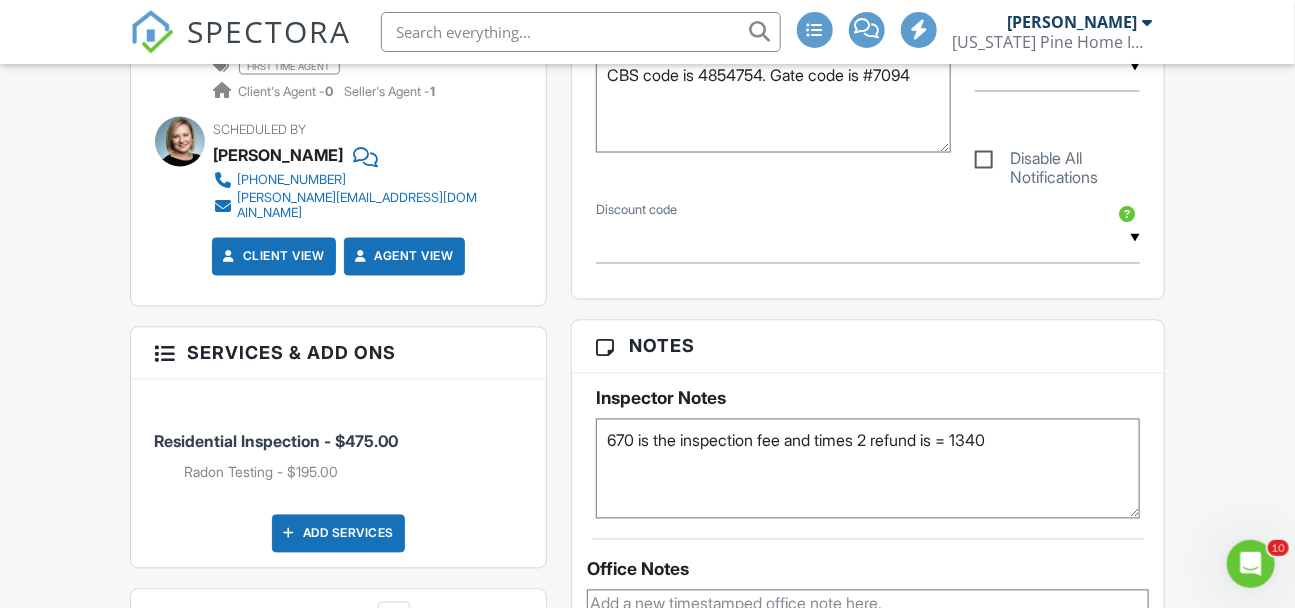 click on "670 is the inspection fee and times 2 refund is = 1340" at bounding box center [868, 469] 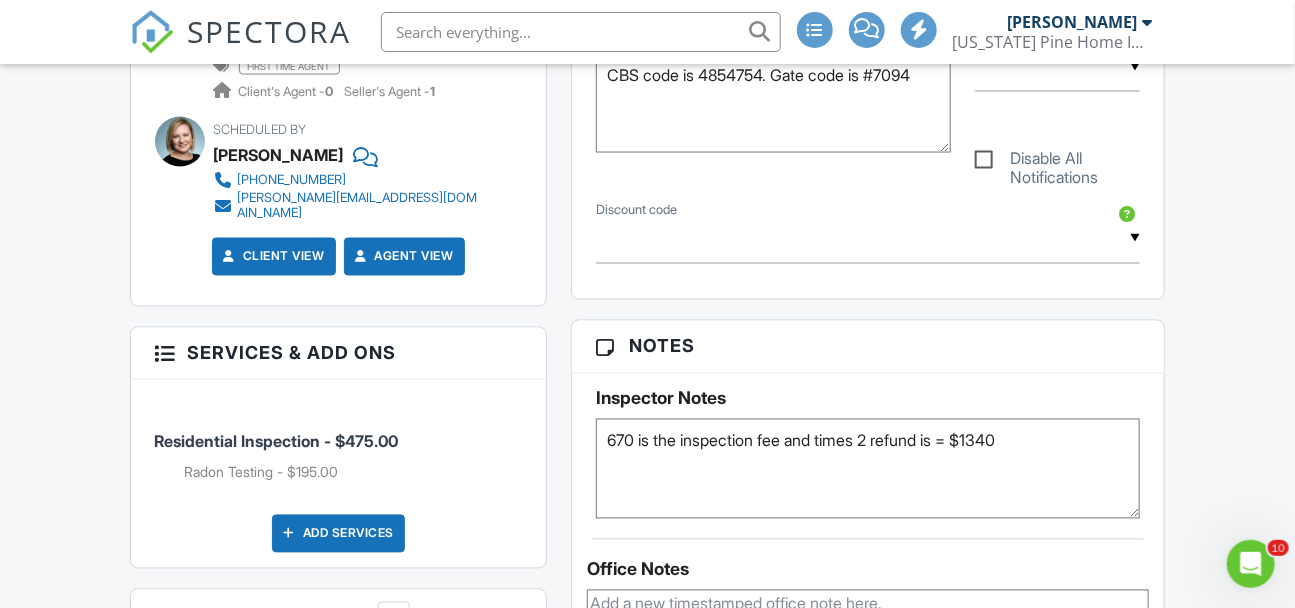 type on "670 is the inspection fee and times 2 refund is = $1340" 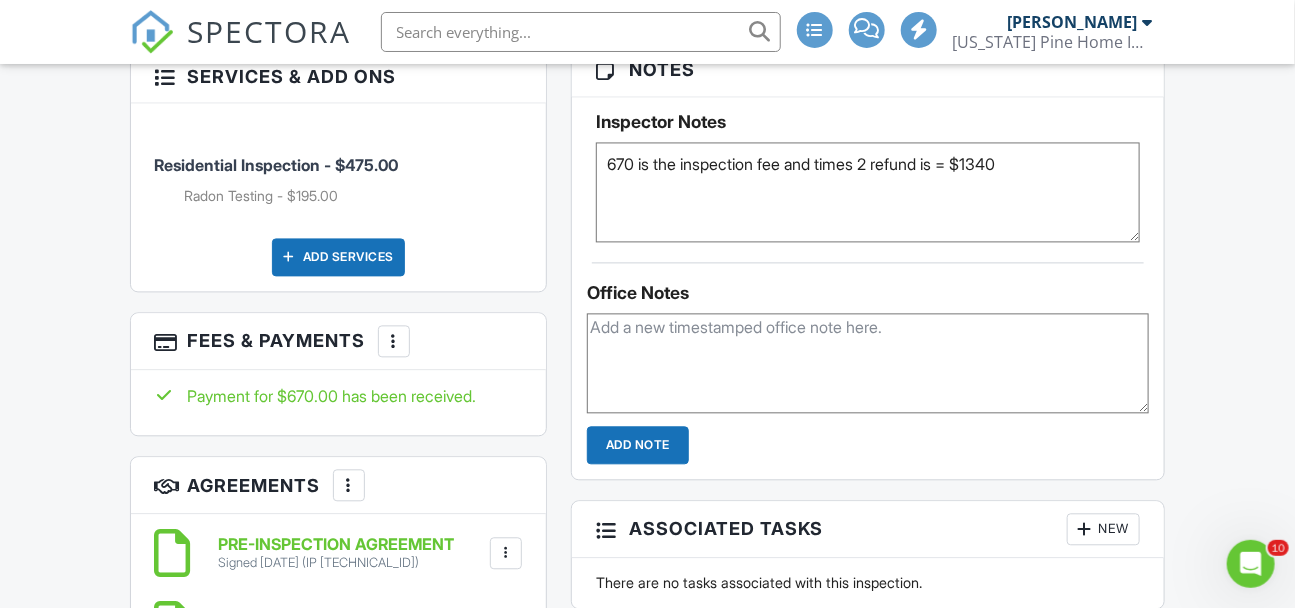 scroll, scrollTop: 1488, scrollLeft: 0, axis: vertical 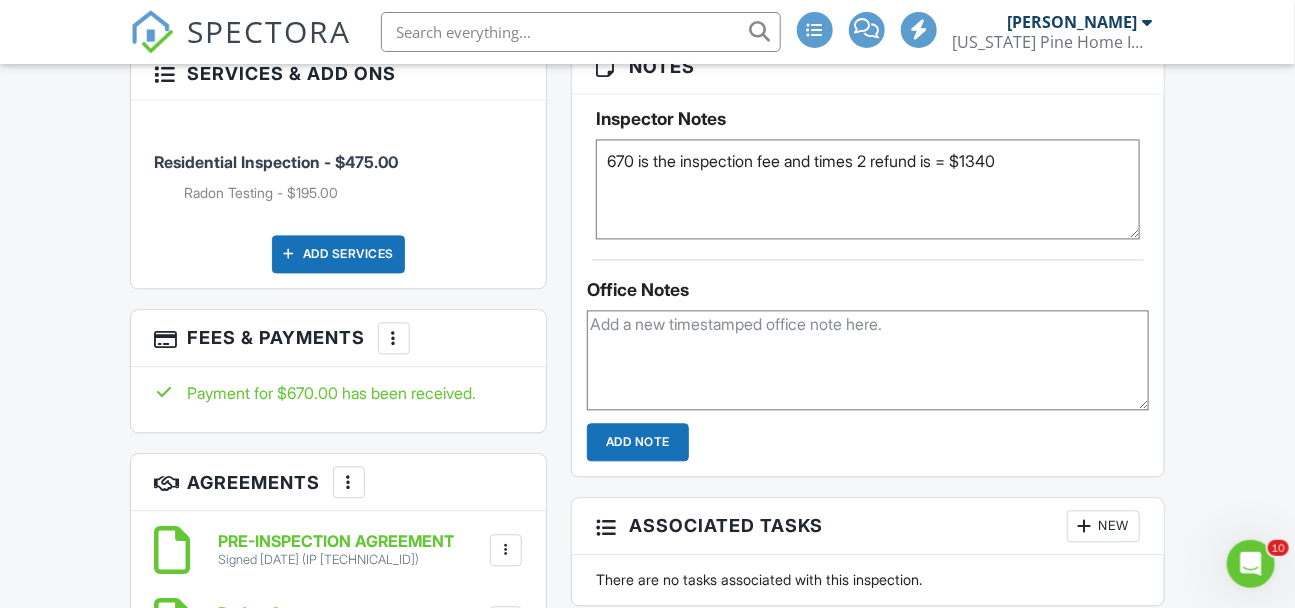 click on "More" at bounding box center (394, 338) 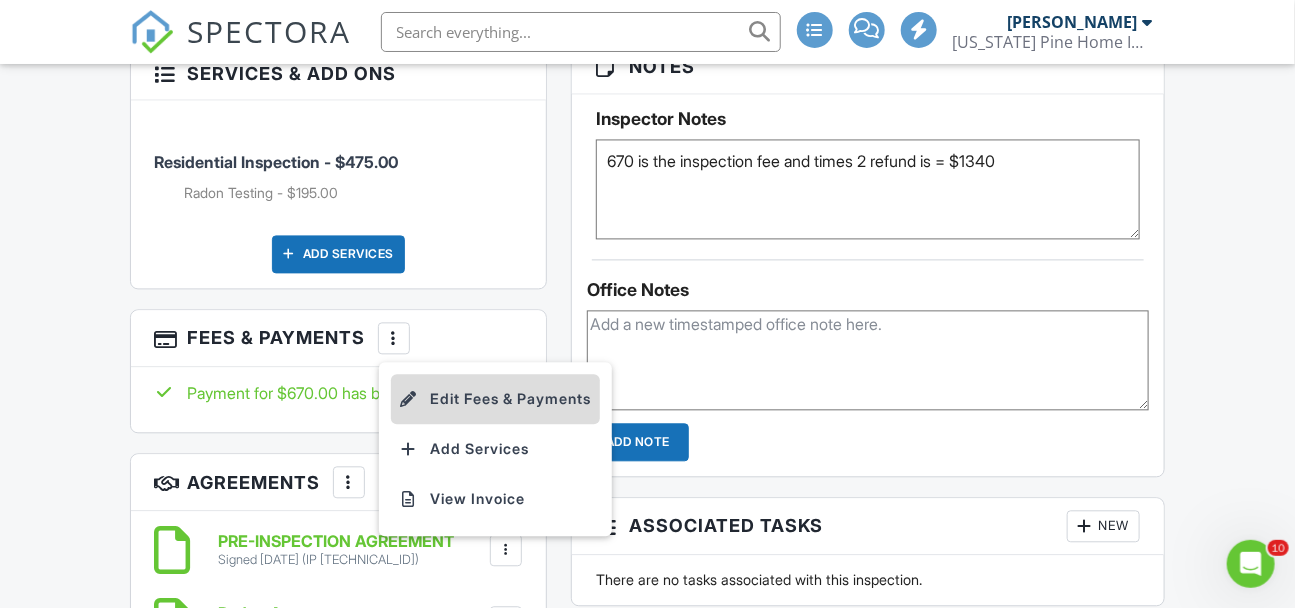 click on "Edit Fees & Payments" at bounding box center (495, 399) 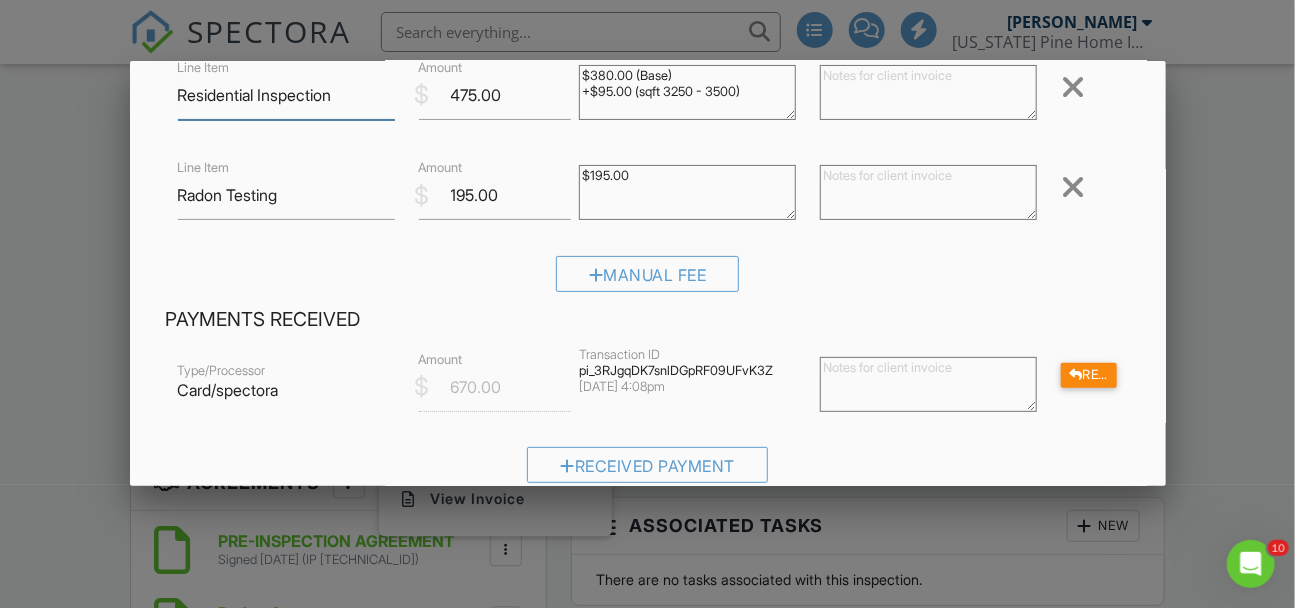 scroll, scrollTop: 140, scrollLeft: 0, axis: vertical 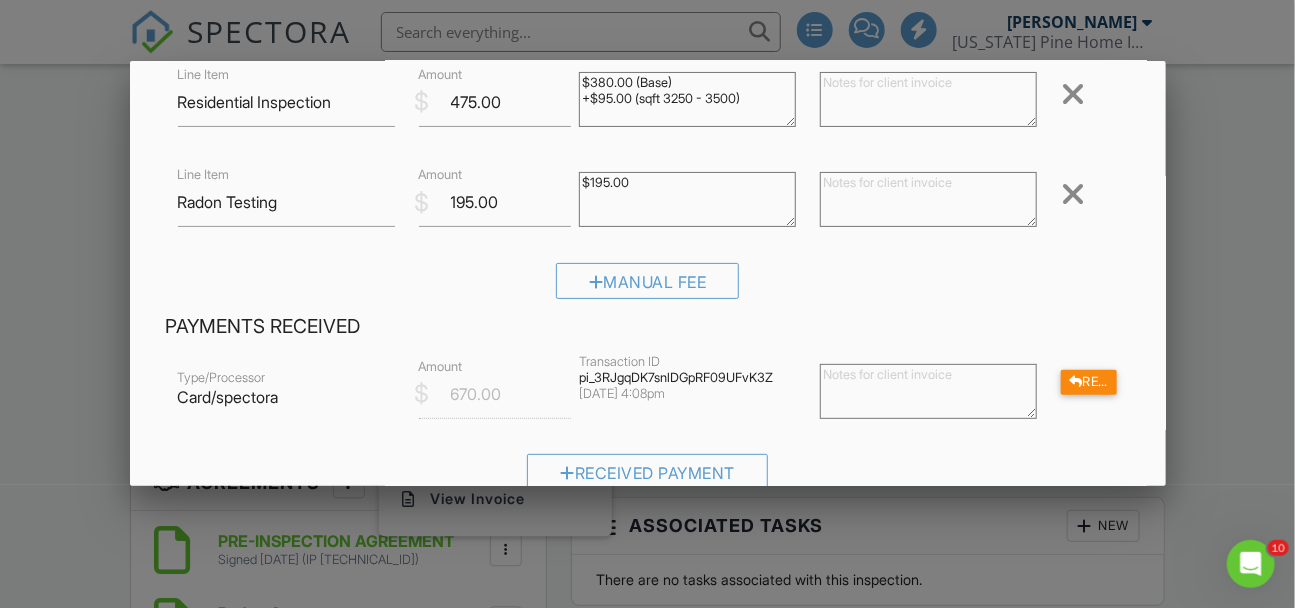 click at bounding box center [647, 280] 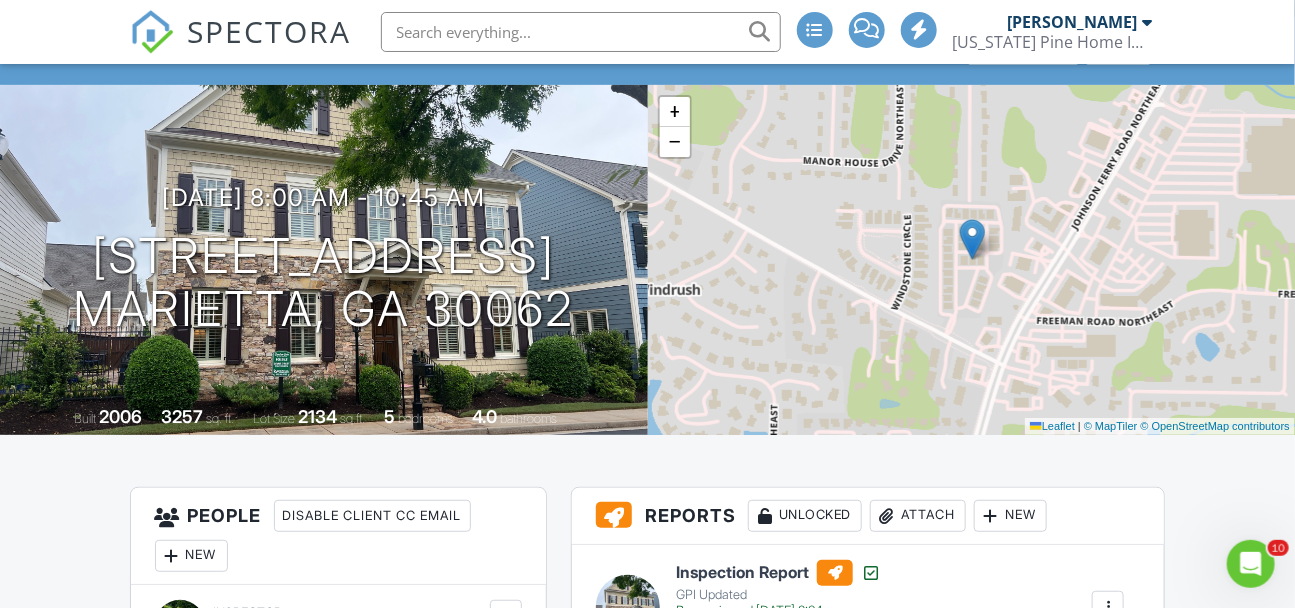 scroll, scrollTop: 0, scrollLeft: 0, axis: both 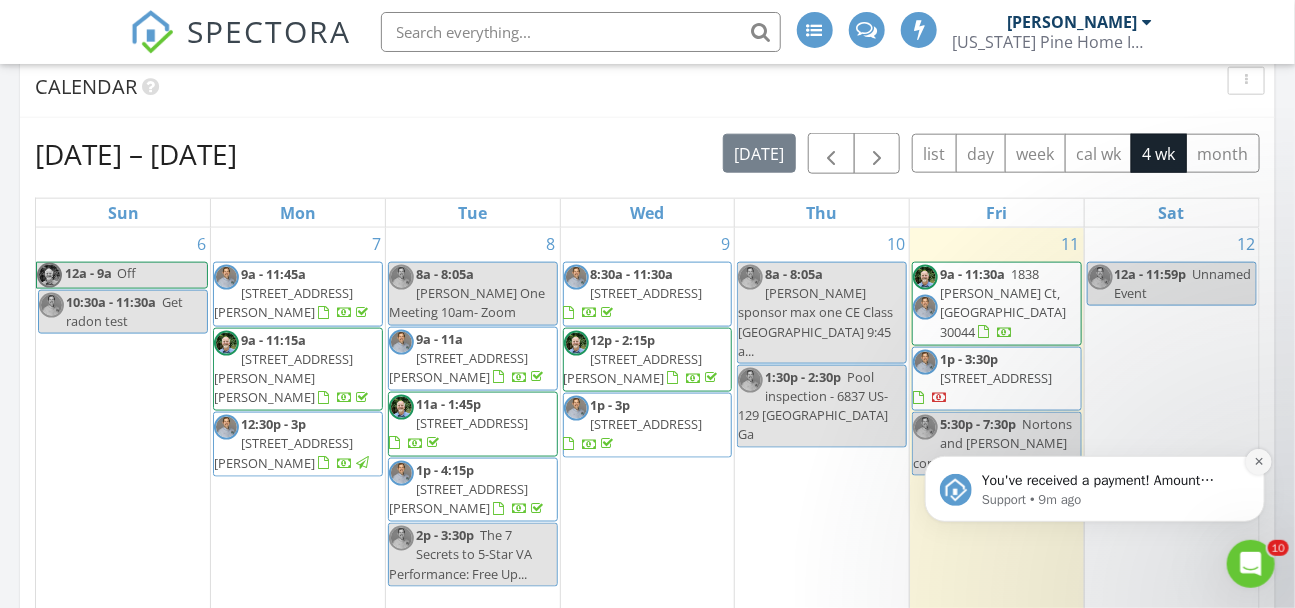 click 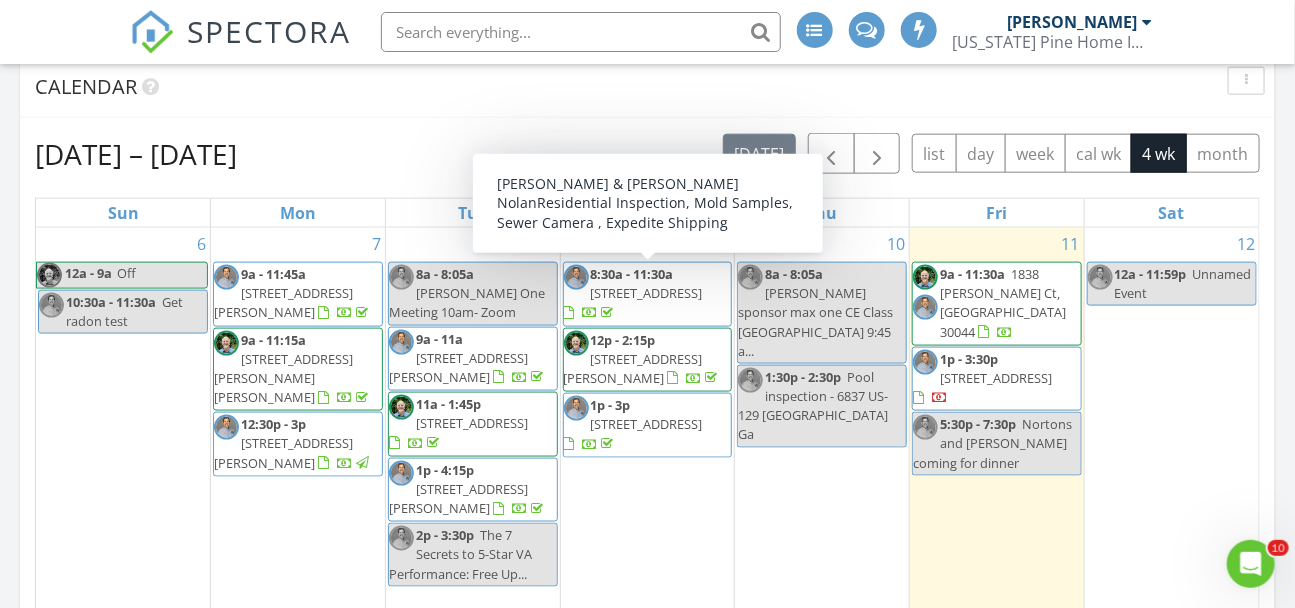 drag, startPoint x: 665, startPoint y: 397, endPoint x: 662, endPoint y: 284, distance: 113.03982 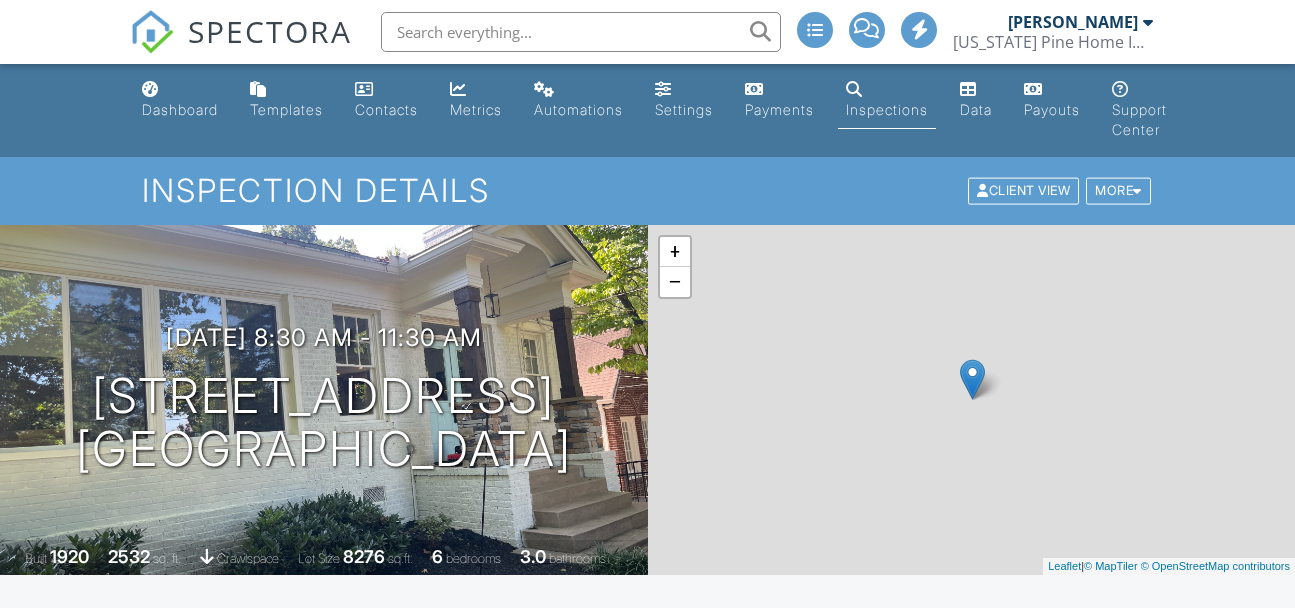 scroll, scrollTop: 0, scrollLeft: 0, axis: both 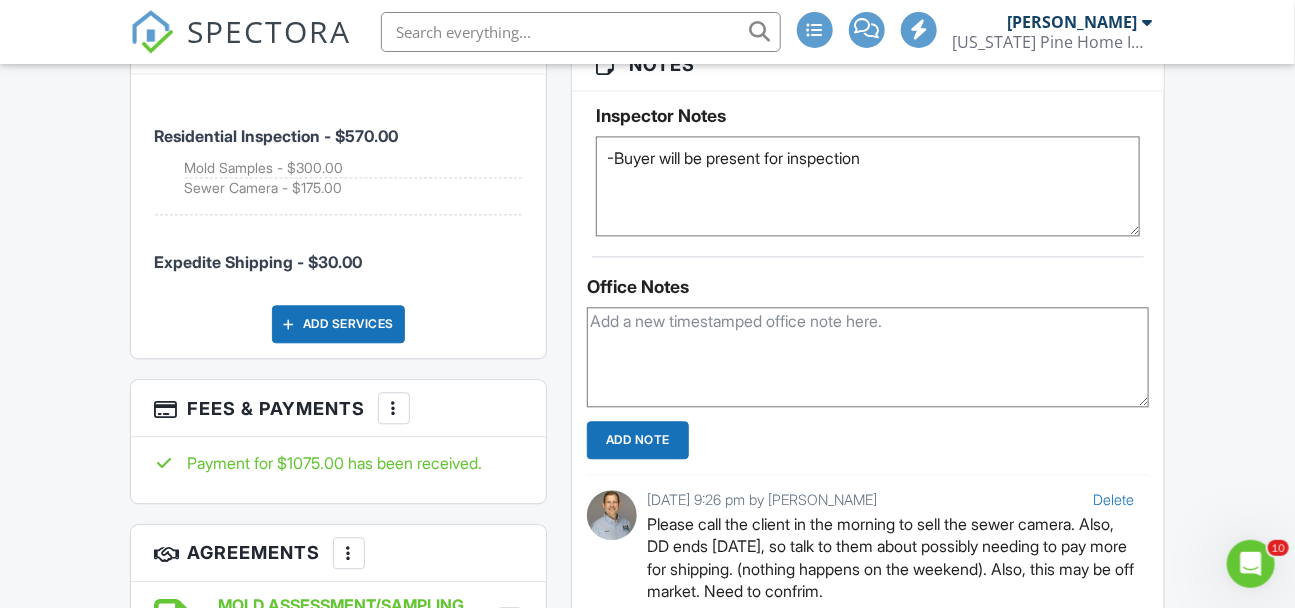 click on "More" at bounding box center (394, 408) 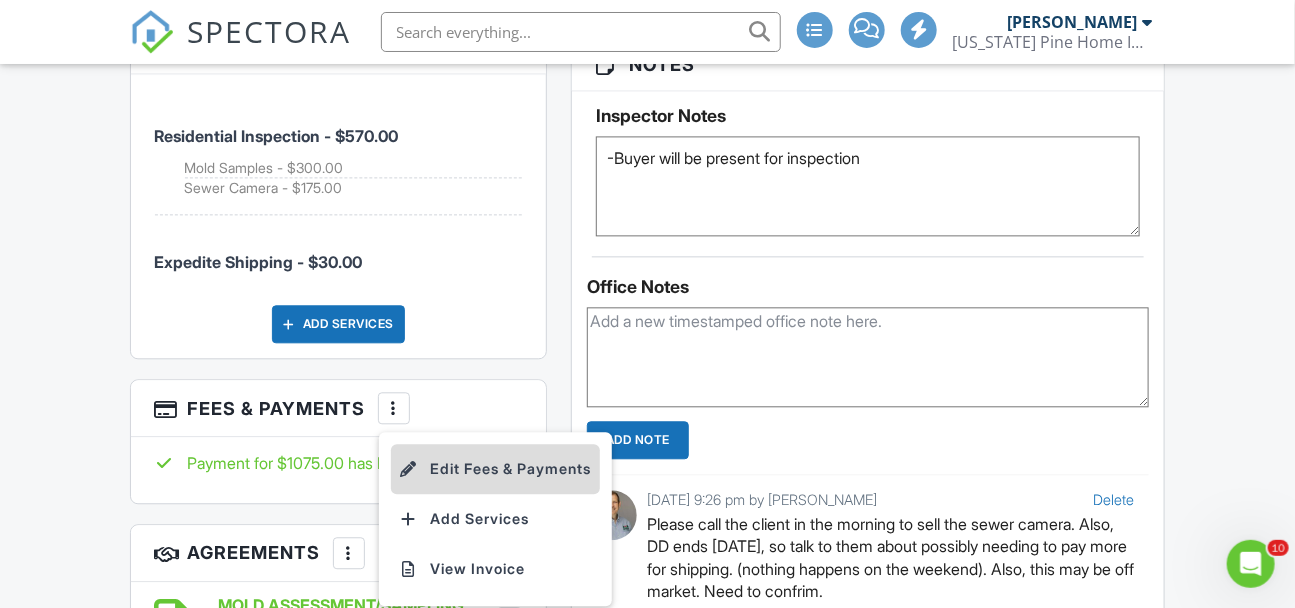 click on "Edit Fees & Payments" at bounding box center (495, 469) 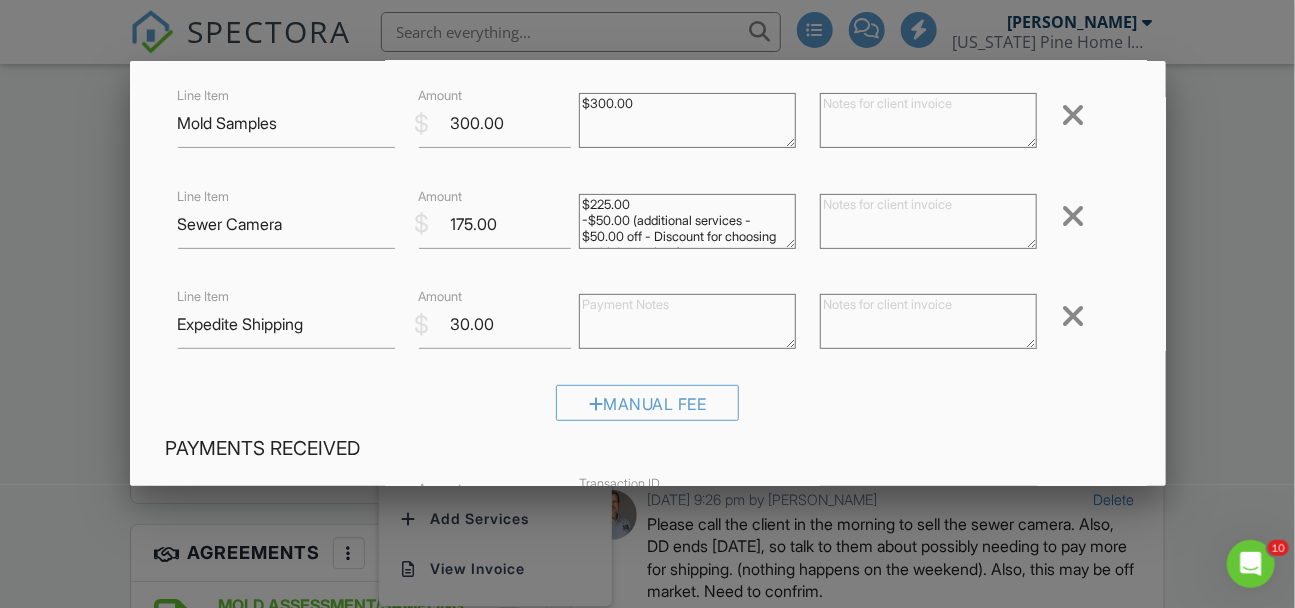 scroll, scrollTop: 228, scrollLeft: 0, axis: vertical 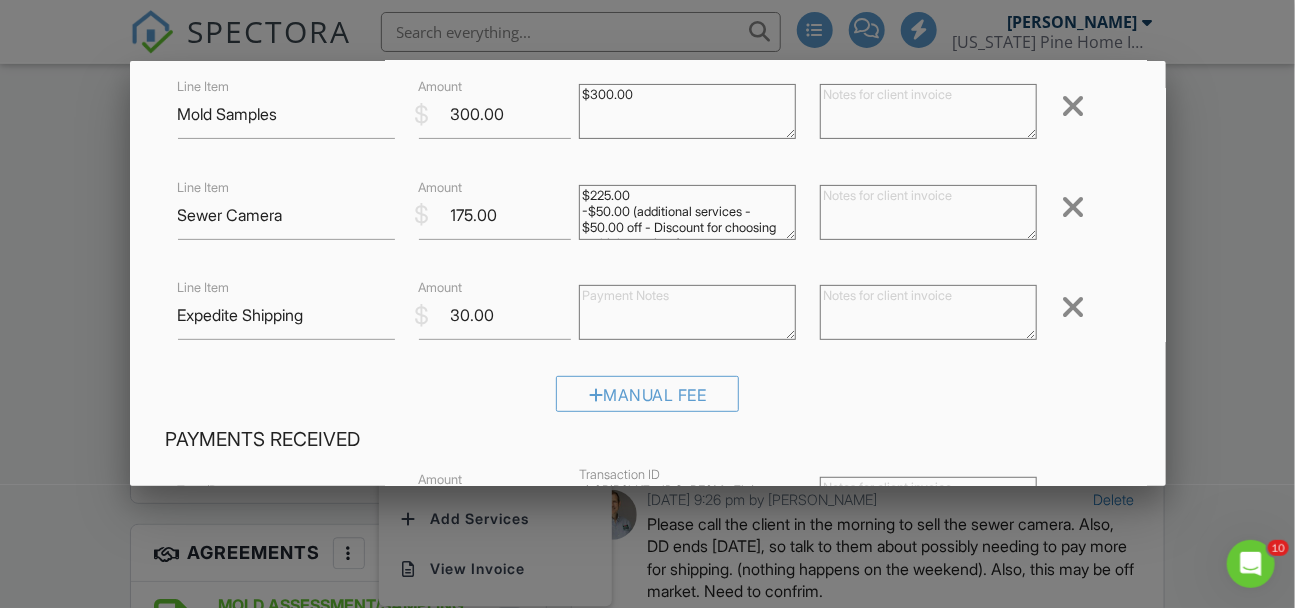 click at bounding box center [1073, 307] 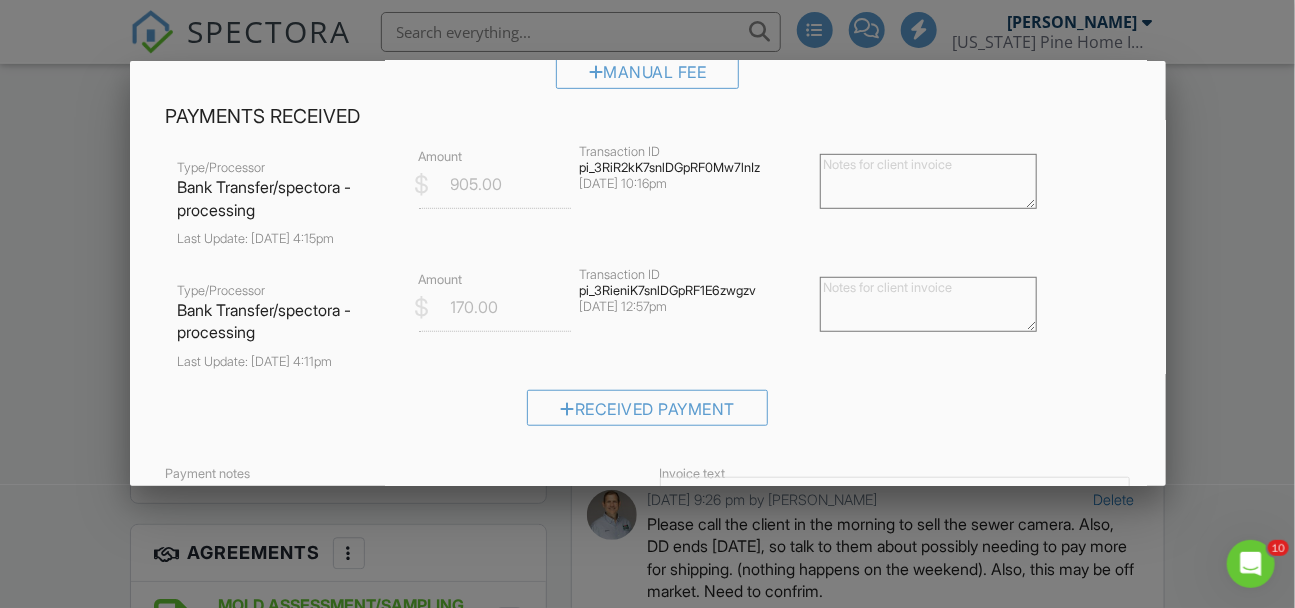 scroll, scrollTop: 775, scrollLeft: 0, axis: vertical 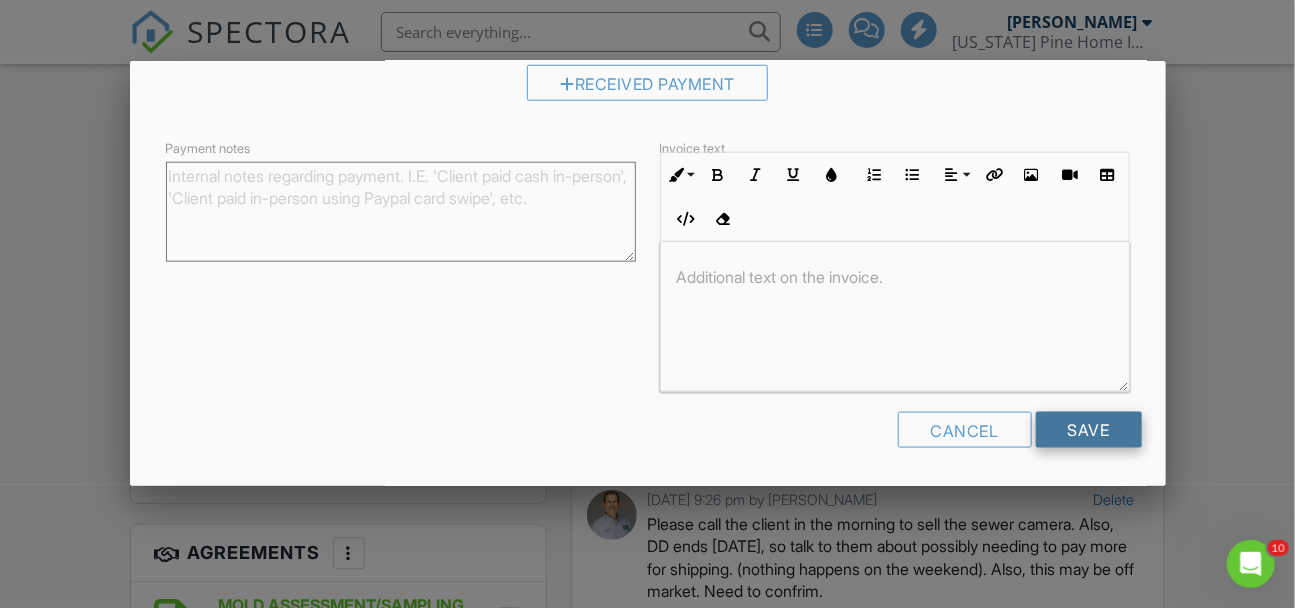 click on "Save" at bounding box center (1089, 430) 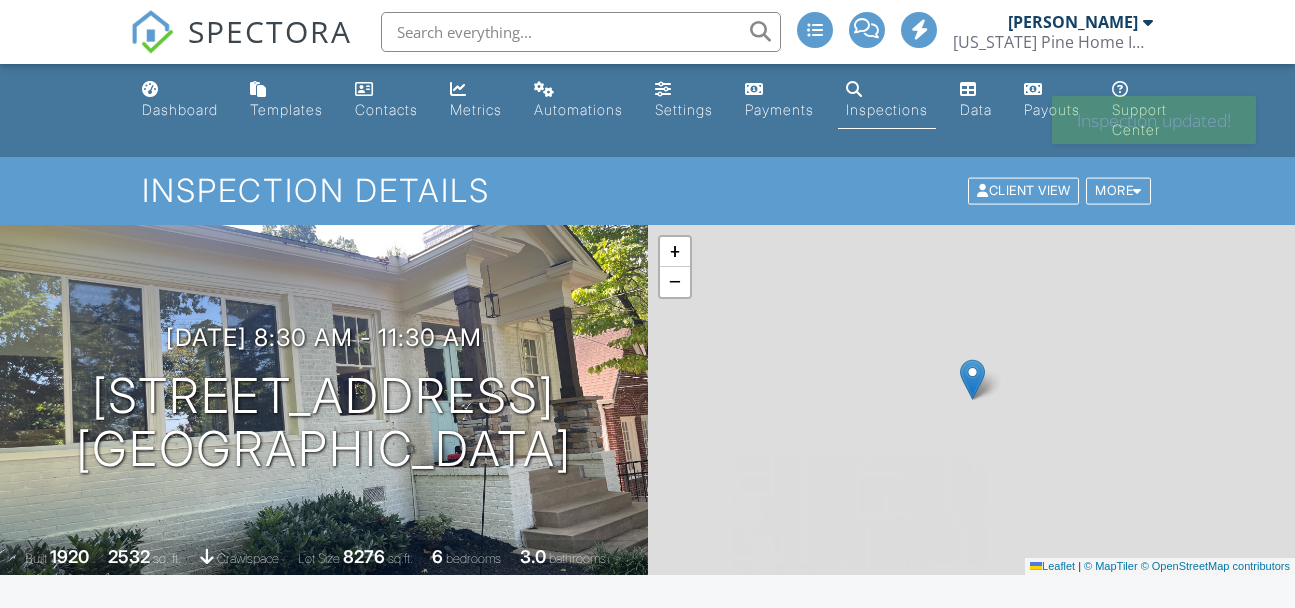 scroll, scrollTop: 0, scrollLeft: 0, axis: both 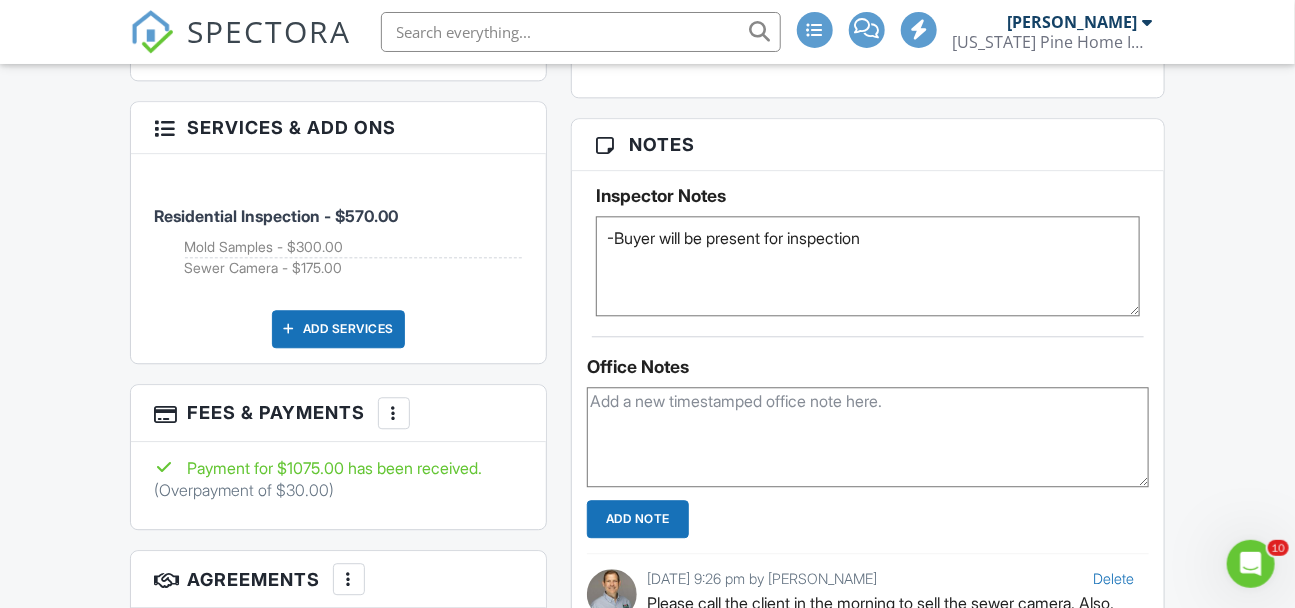 click at bounding box center [394, 413] 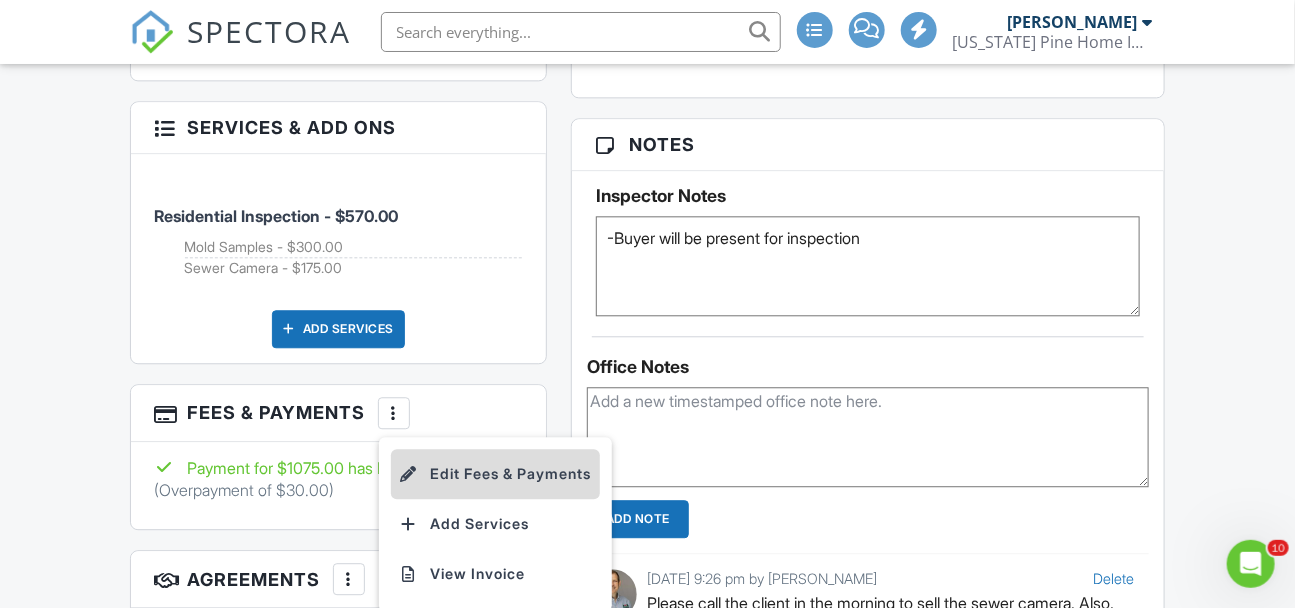 click on "Edit Fees & Payments" at bounding box center (495, 474) 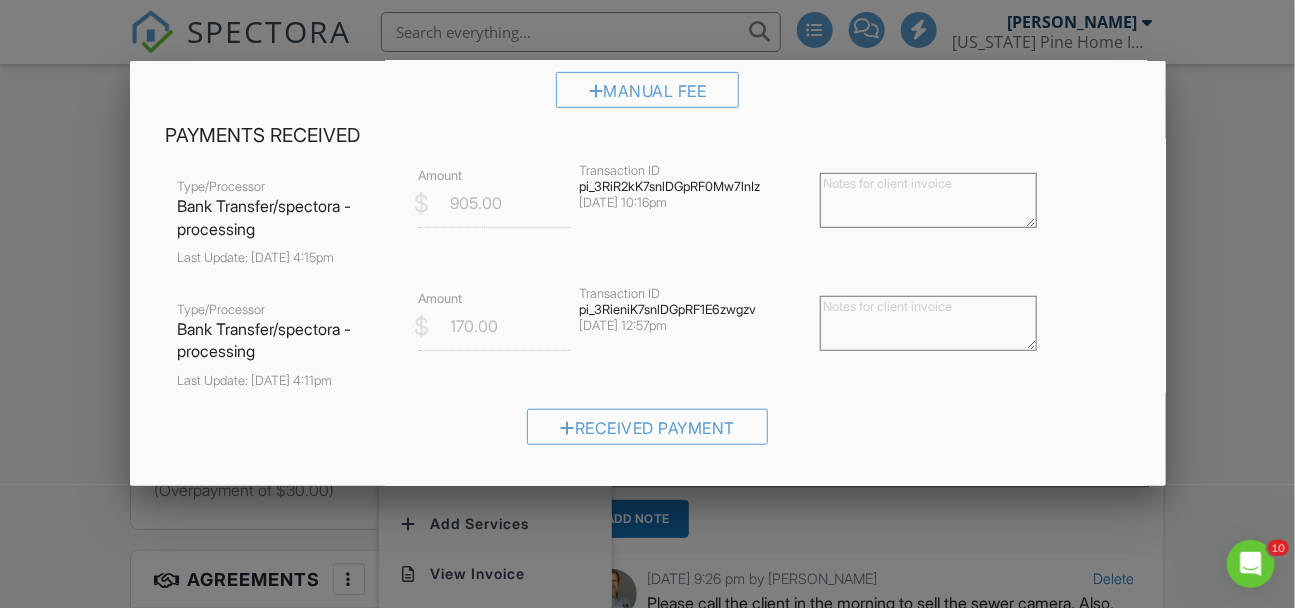 scroll, scrollTop: 432, scrollLeft: 0, axis: vertical 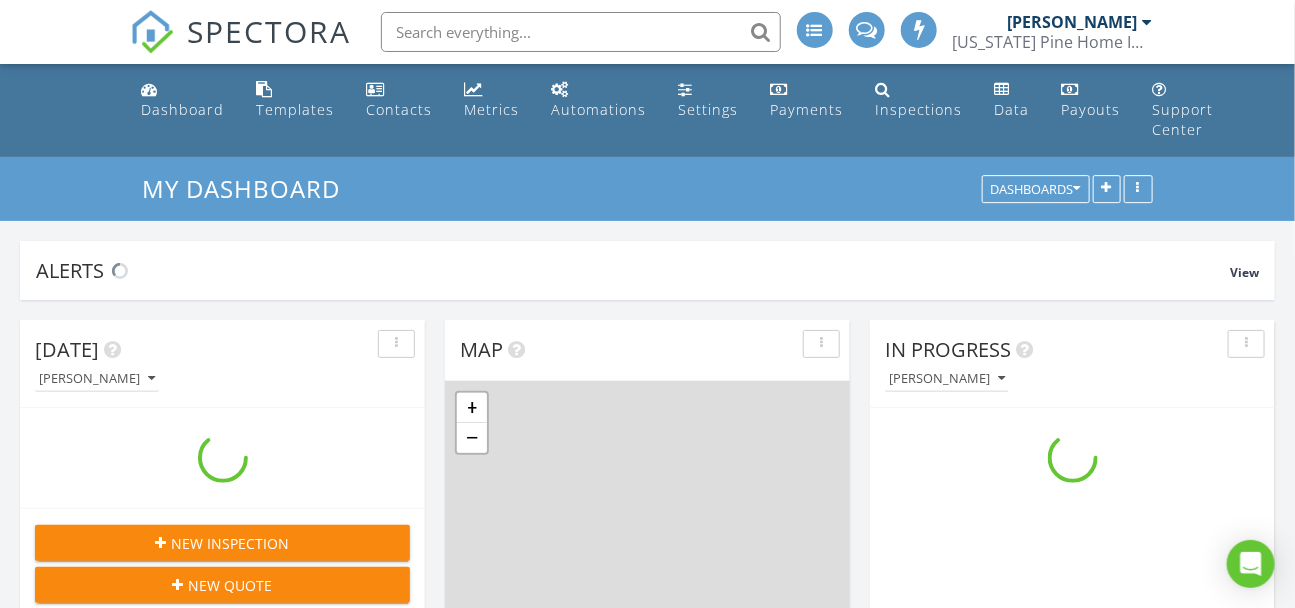 click at bounding box center [581, 32] 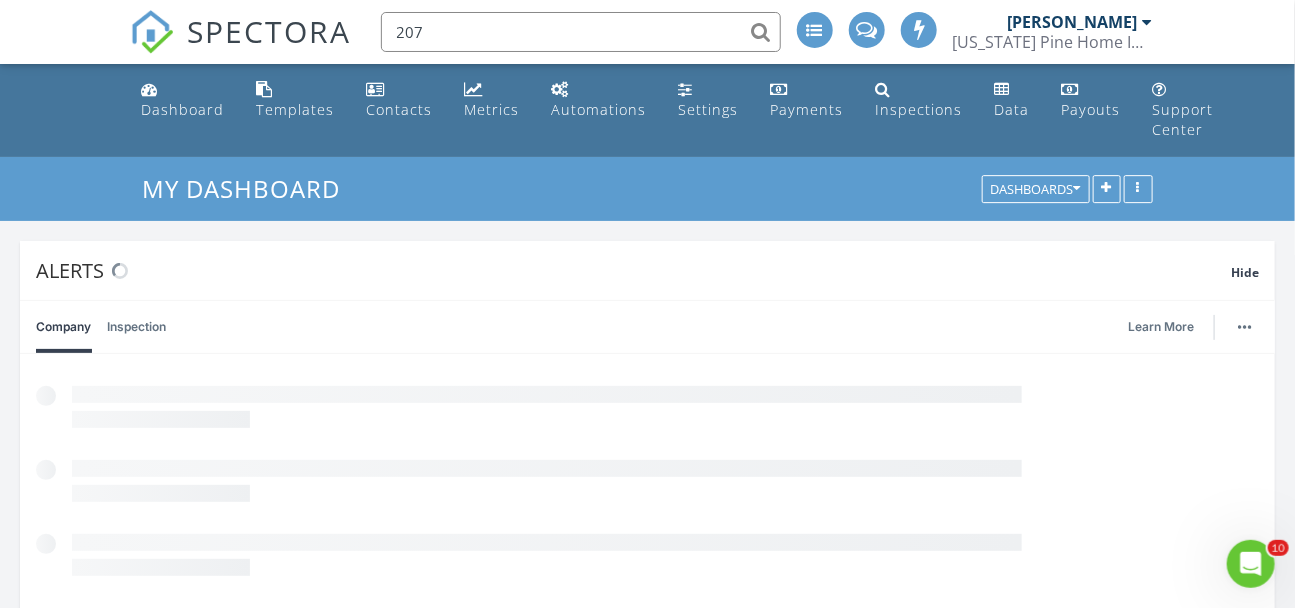scroll, scrollTop: 0, scrollLeft: 0, axis: both 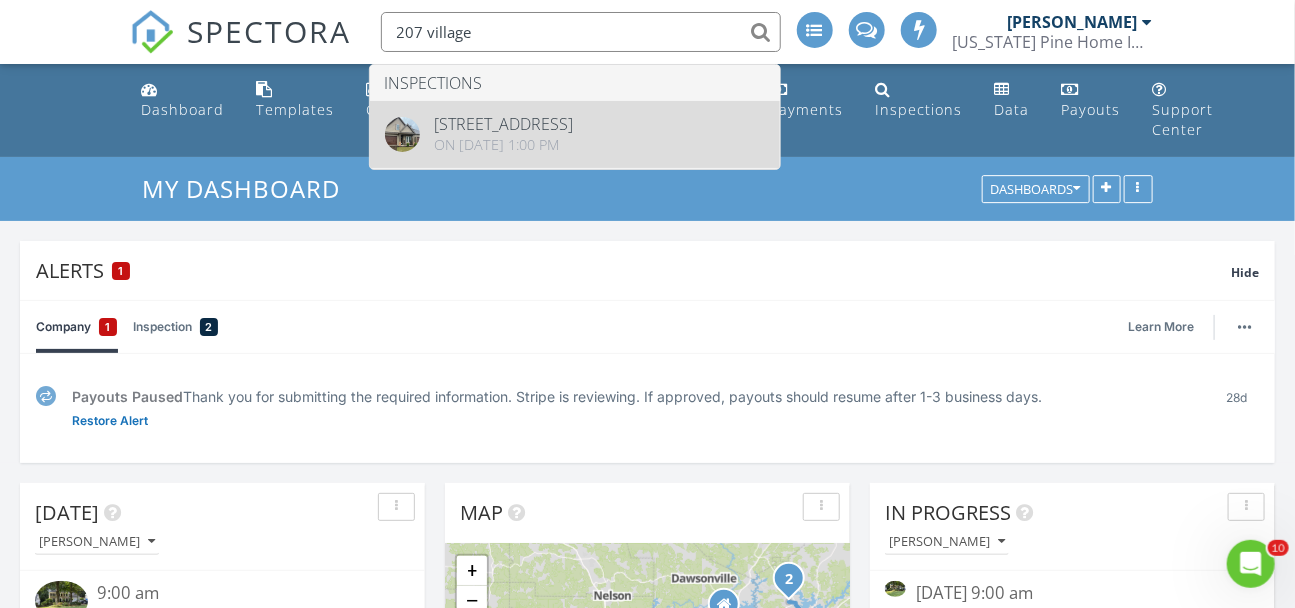 type on "207 village" 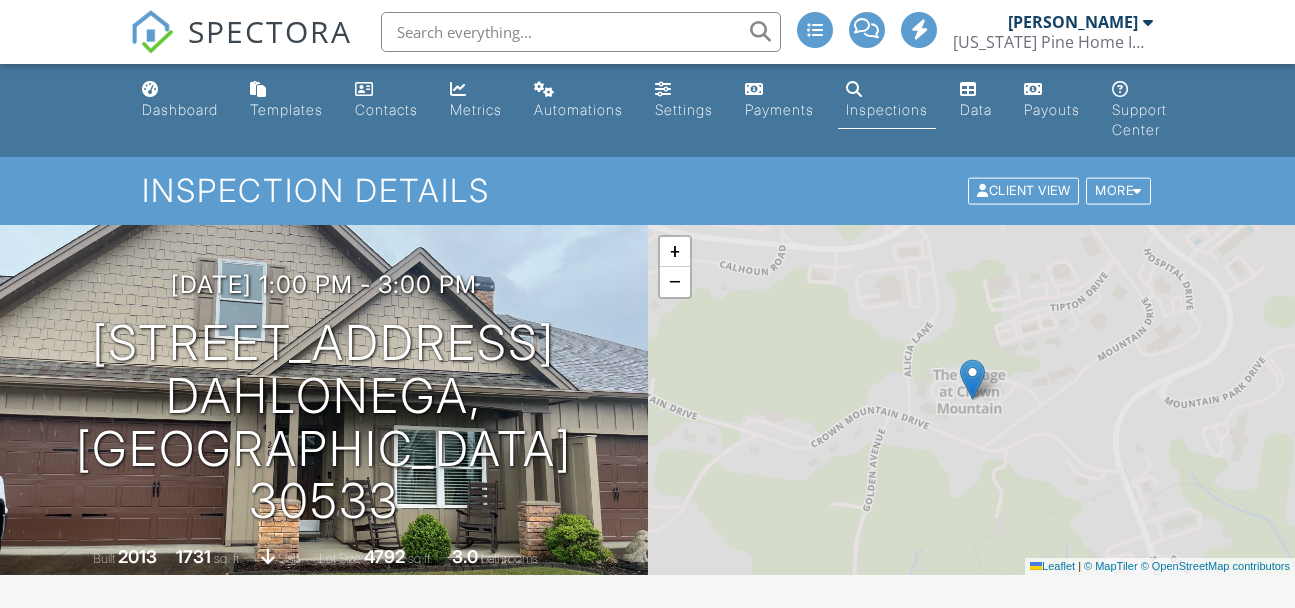 scroll, scrollTop: 0, scrollLeft: 0, axis: both 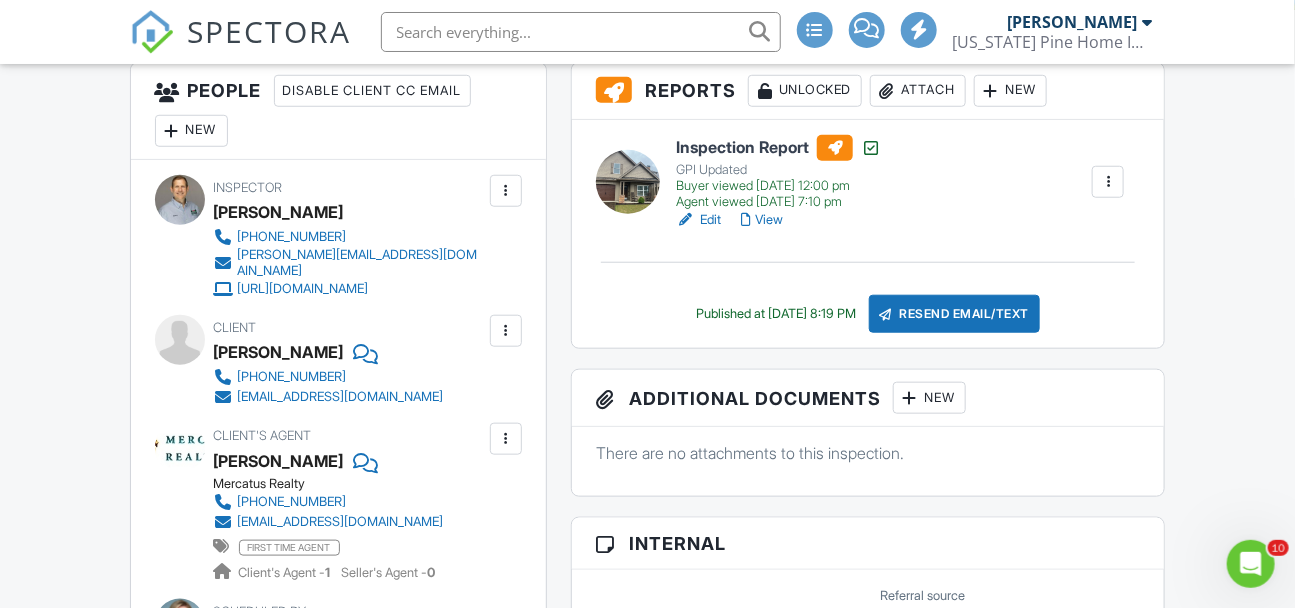 click on "View" at bounding box center [762, 220] 